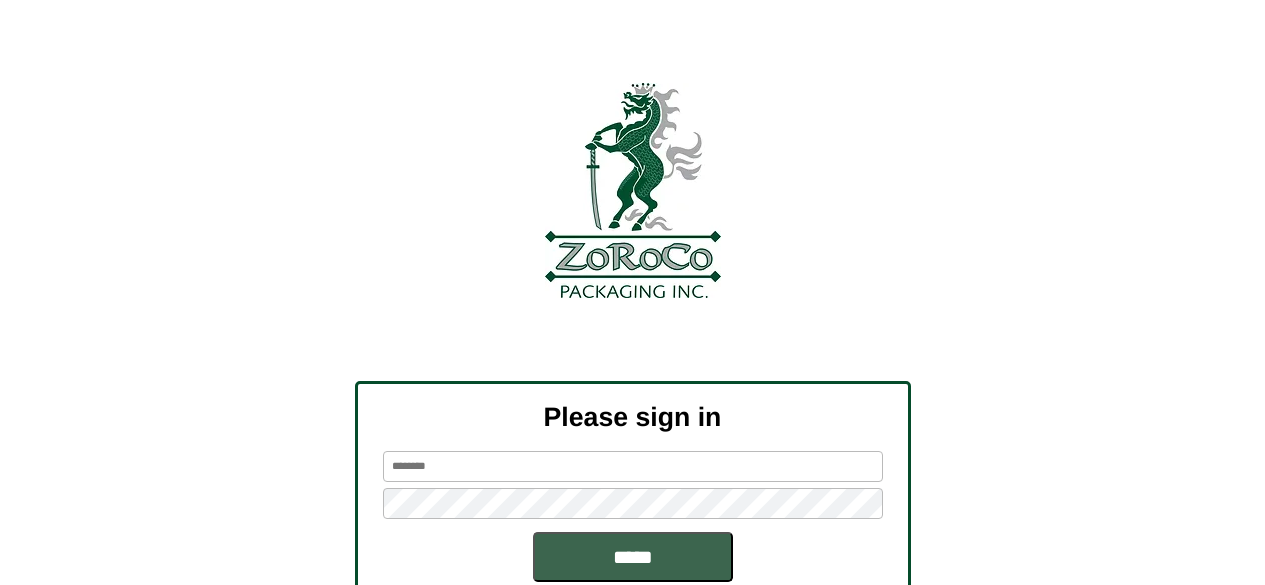 scroll, scrollTop: 0, scrollLeft: 0, axis: both 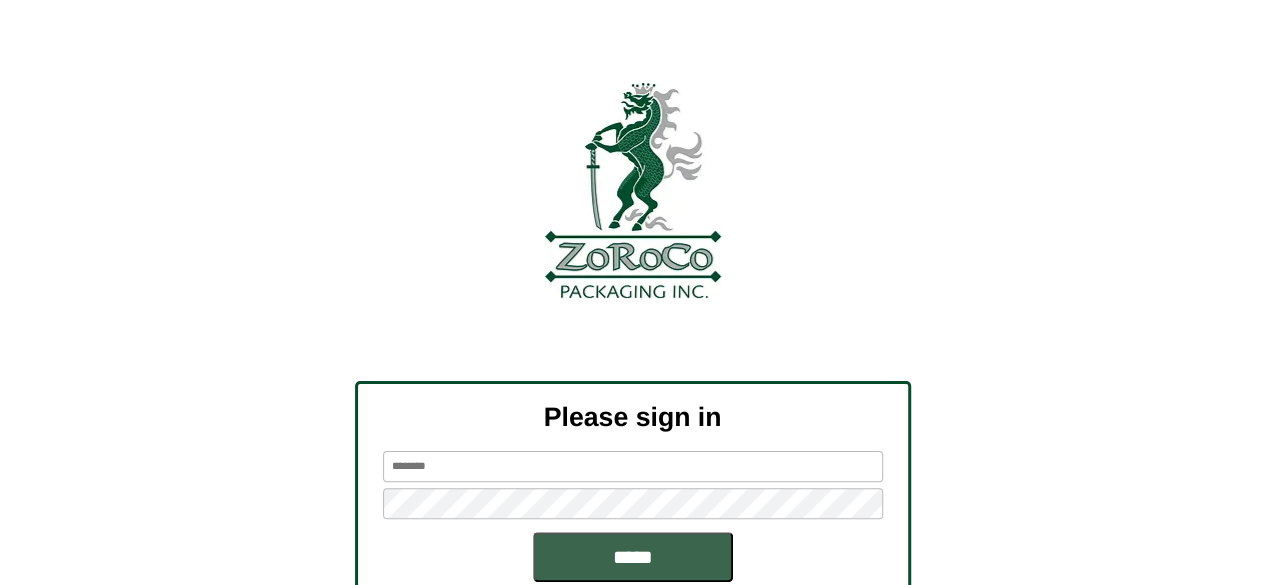 click at bounding box center (633, 466) 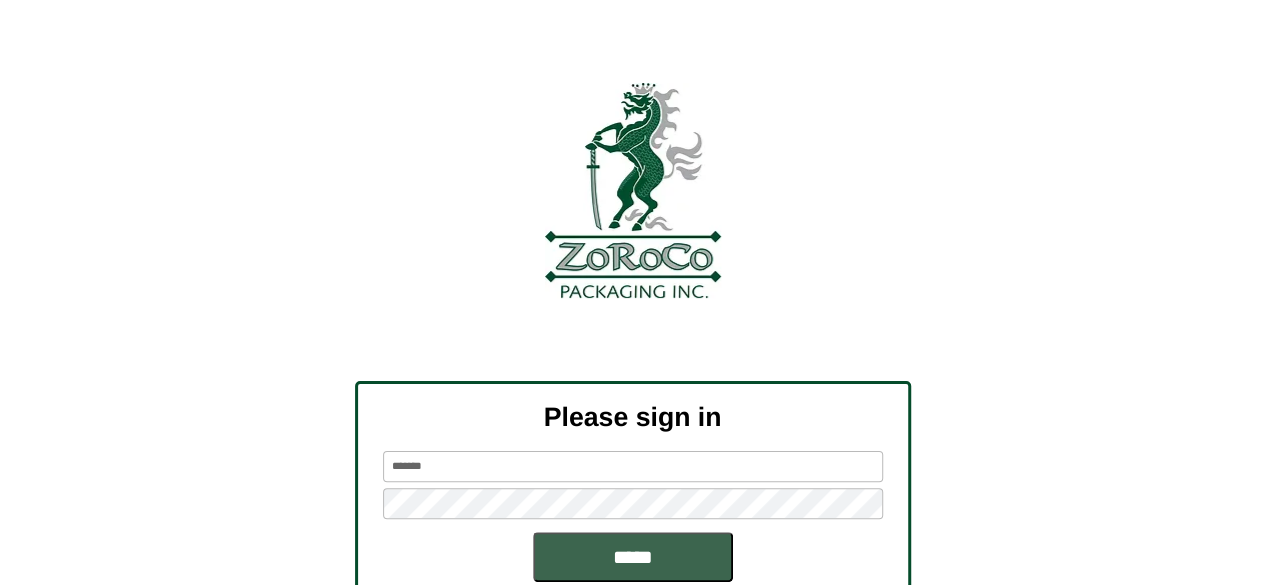 click on "*****" at bounding box center [633, 557] 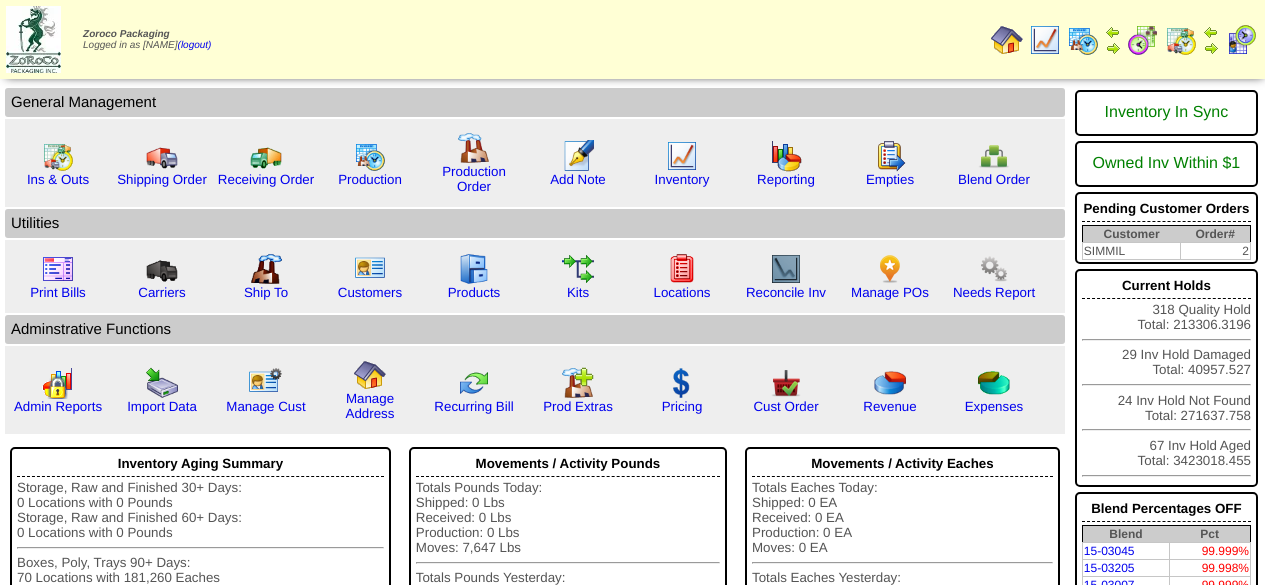 scroll, scrollTop: 0, scrollLeft: 0, axis: both 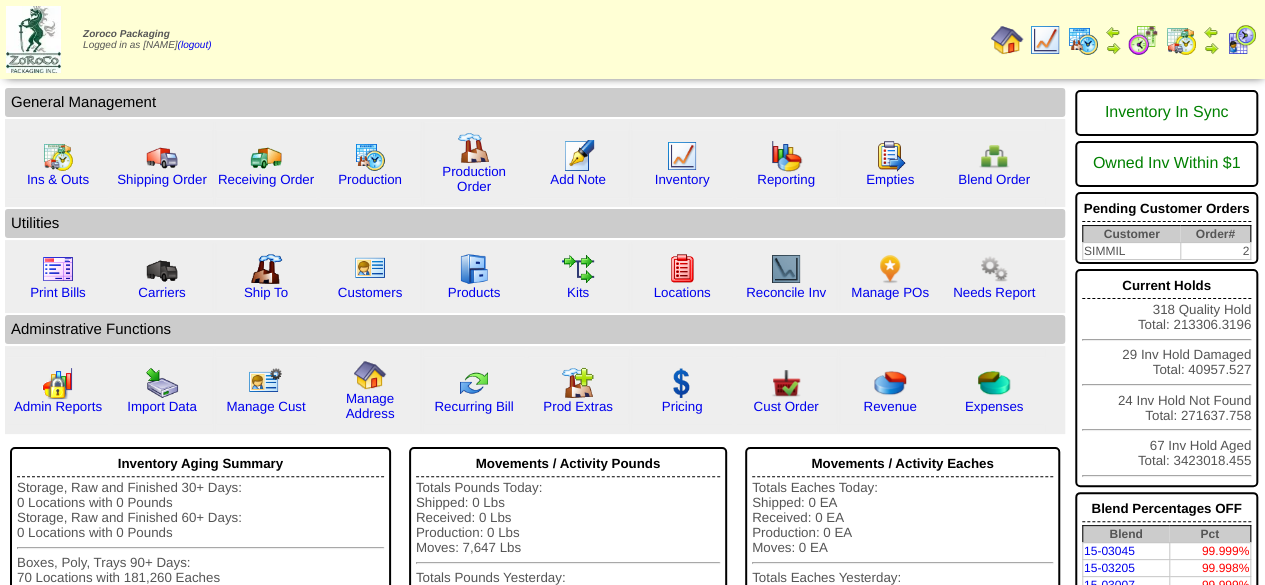 click at bounding box center (1083, 40) 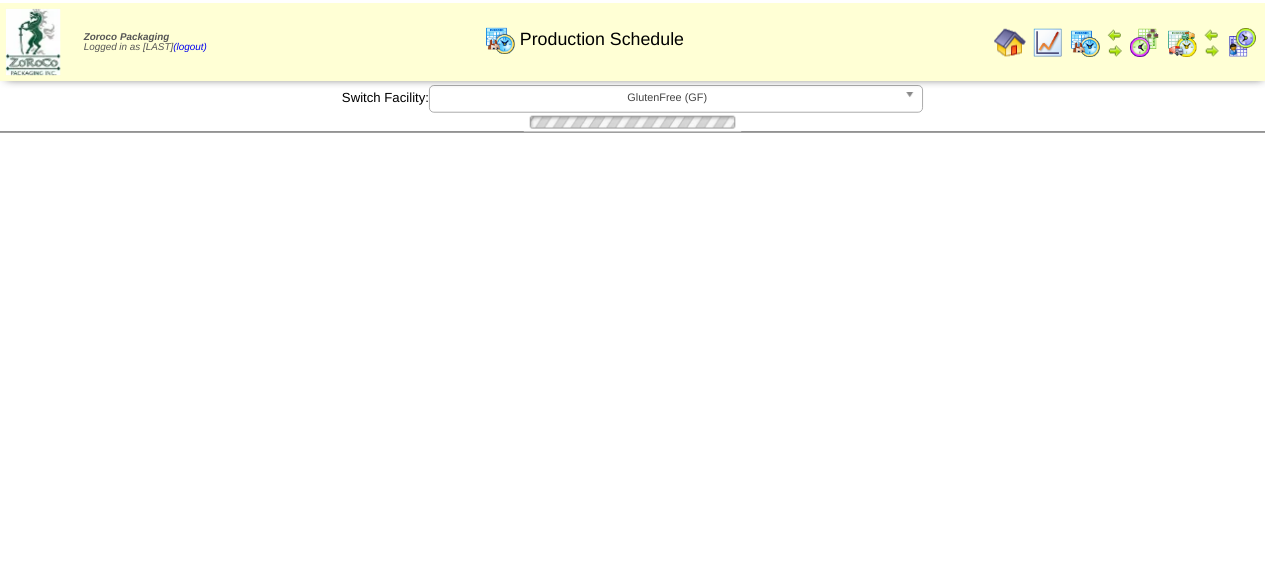 scroll, scrollTop: 0, scrollLeft: 0, axis: both 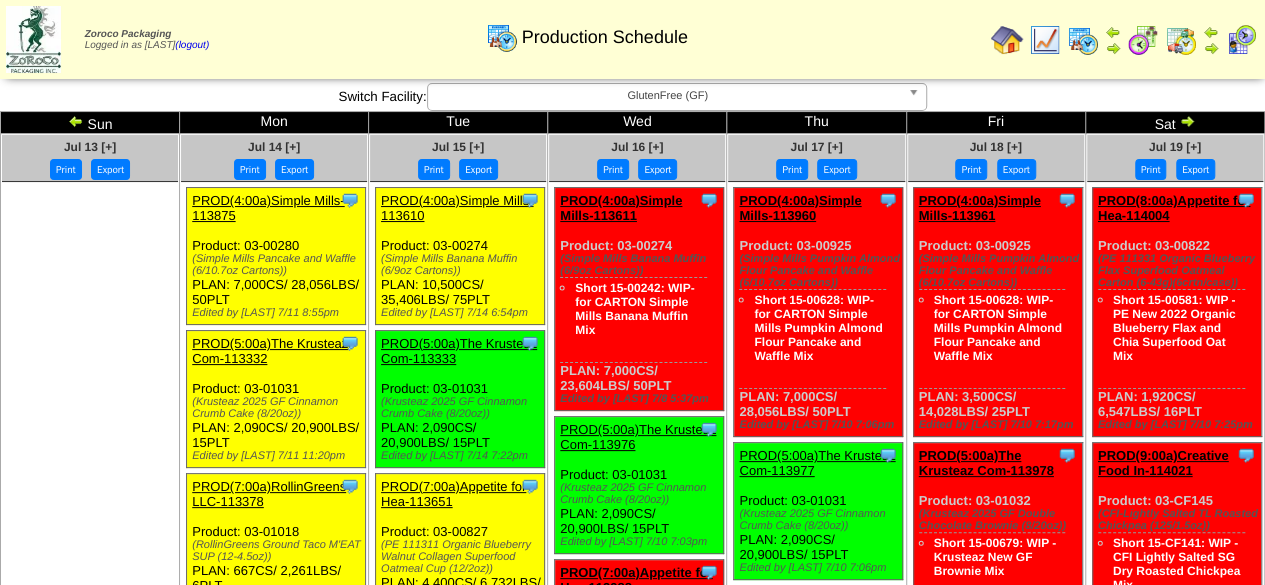 click on "Print" at bounding box center (66, 169) 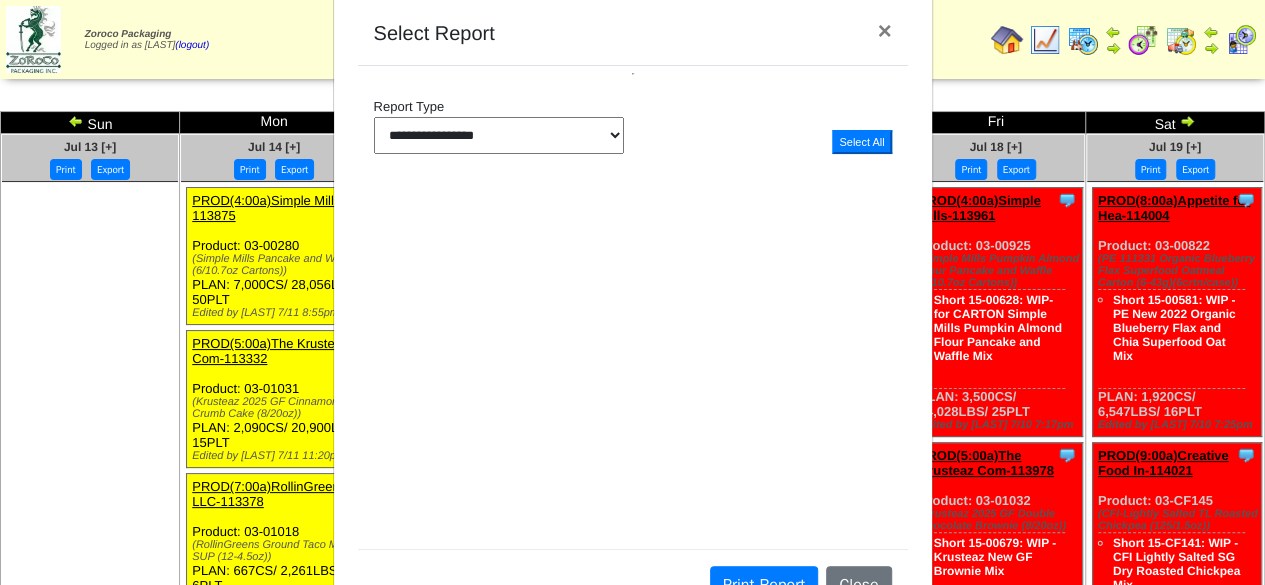 click on "×" at bounding box center (884, 30) 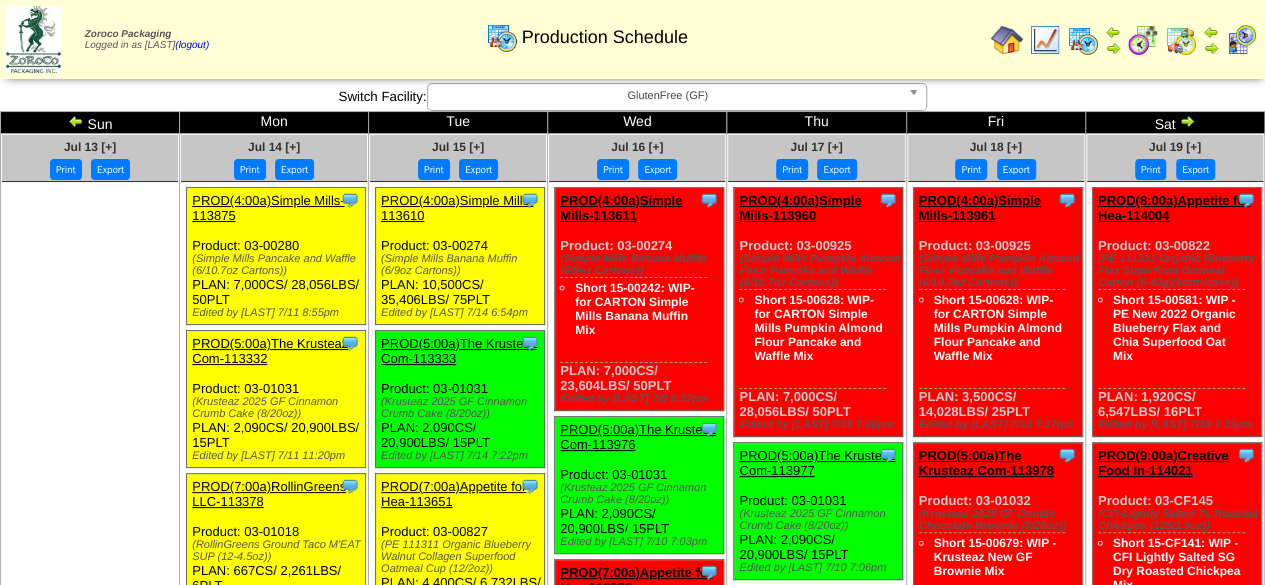 click at bounding box center [76, 121] 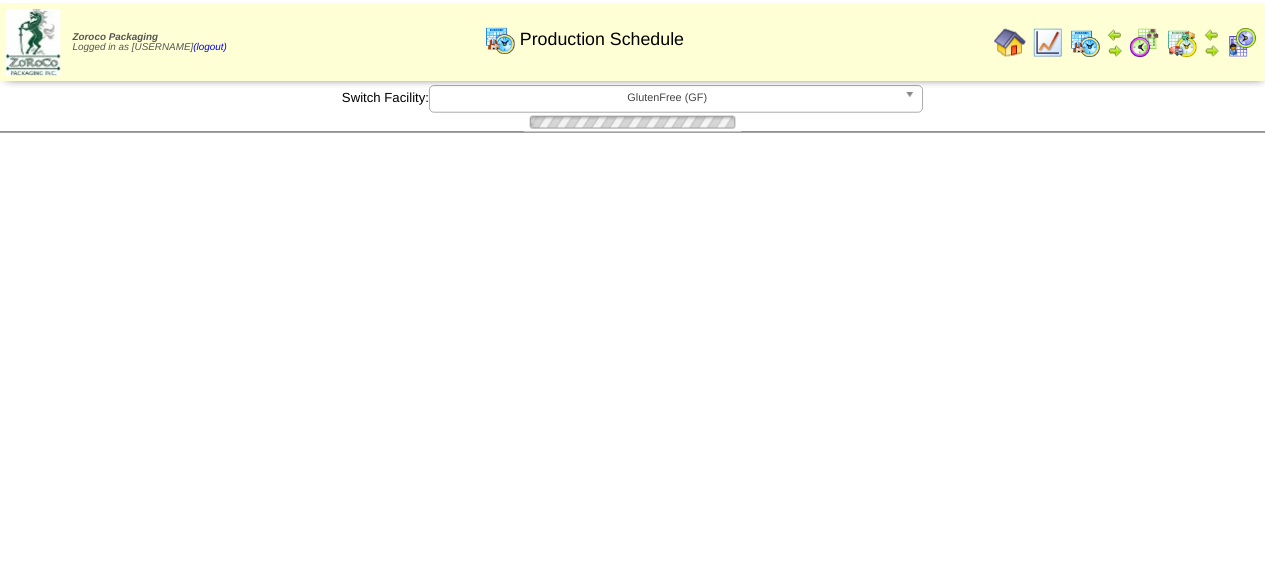 scroll, scrollTop: 0, scrollLeft: 0, axis: both 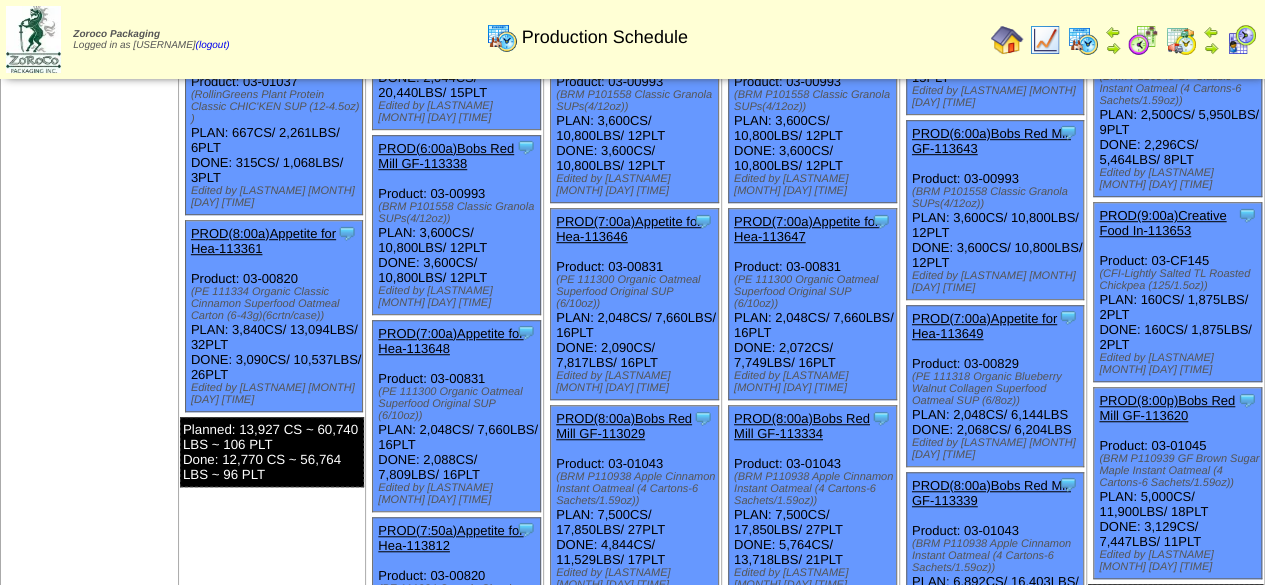 click on "PROD(8:00a)Bobs Red Mill GF-113334" at bounding box center [802, 426] 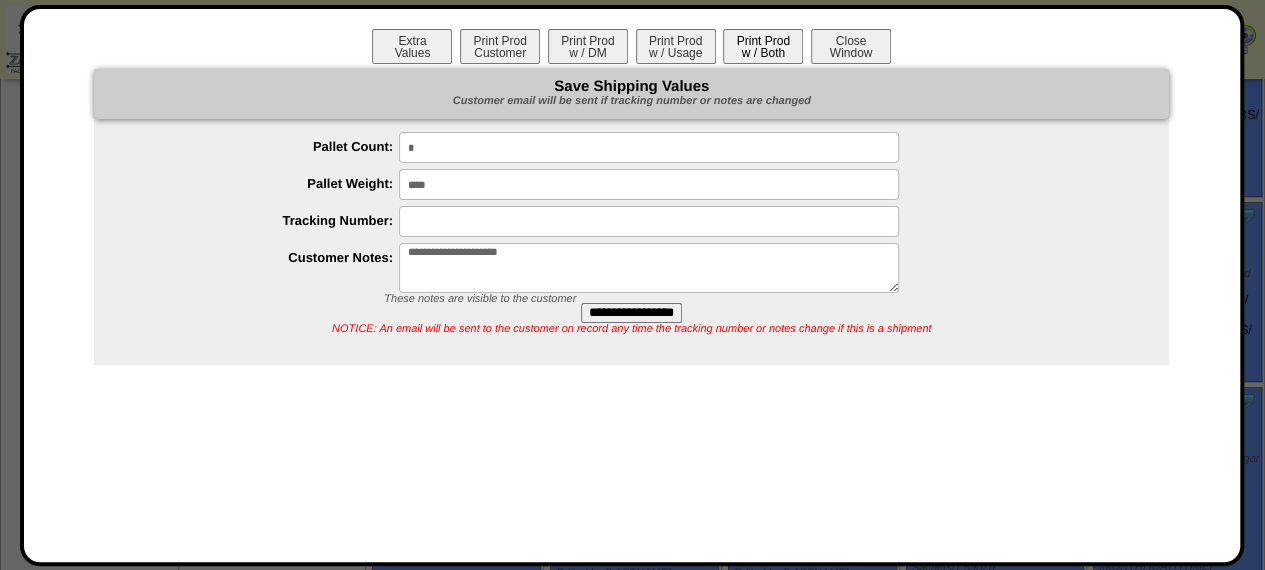 click on "Print Prod w / Both" at bounding box center (763, 46) 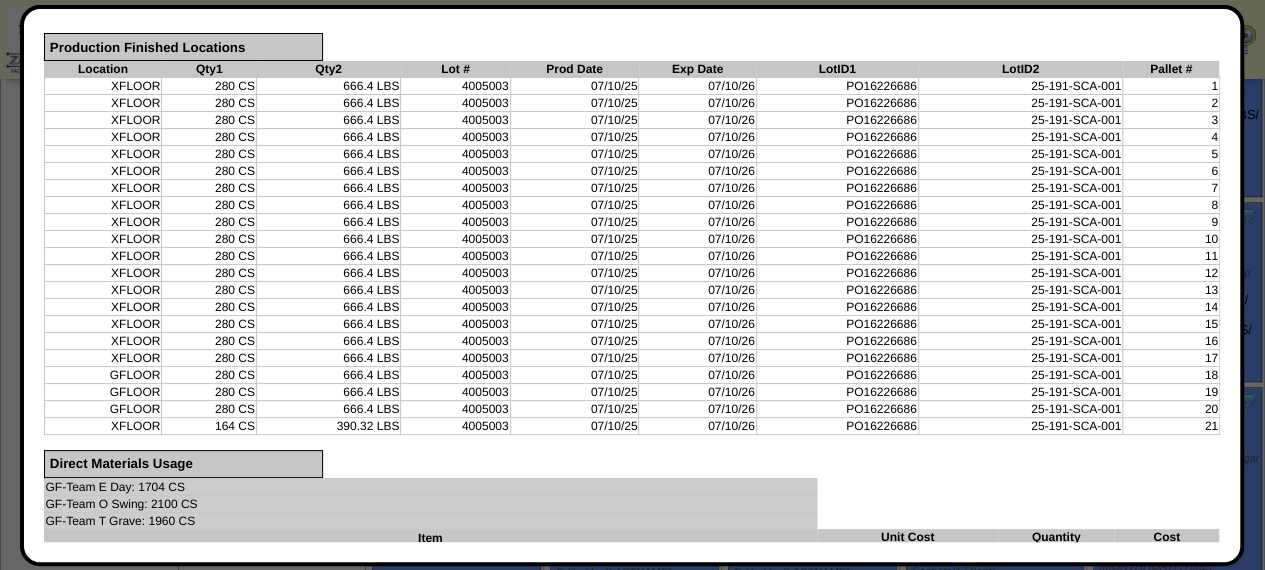 scroll, scrollTop: 626, scrollLeft: 0, axis: vertical 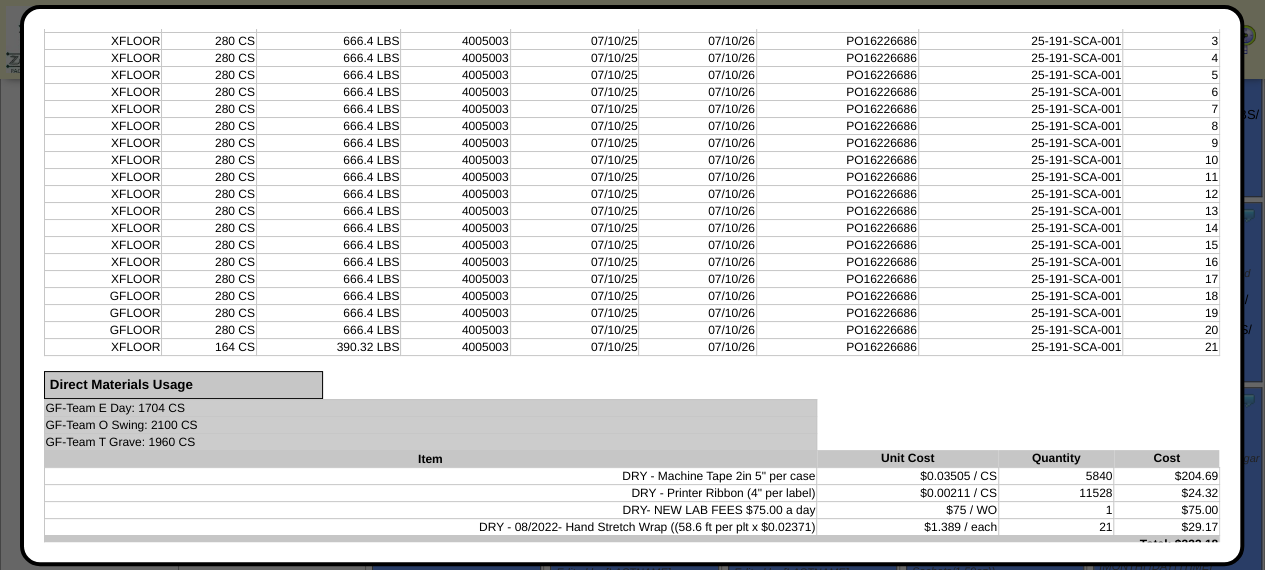 click on "20" at bounding box center (1171, 329) 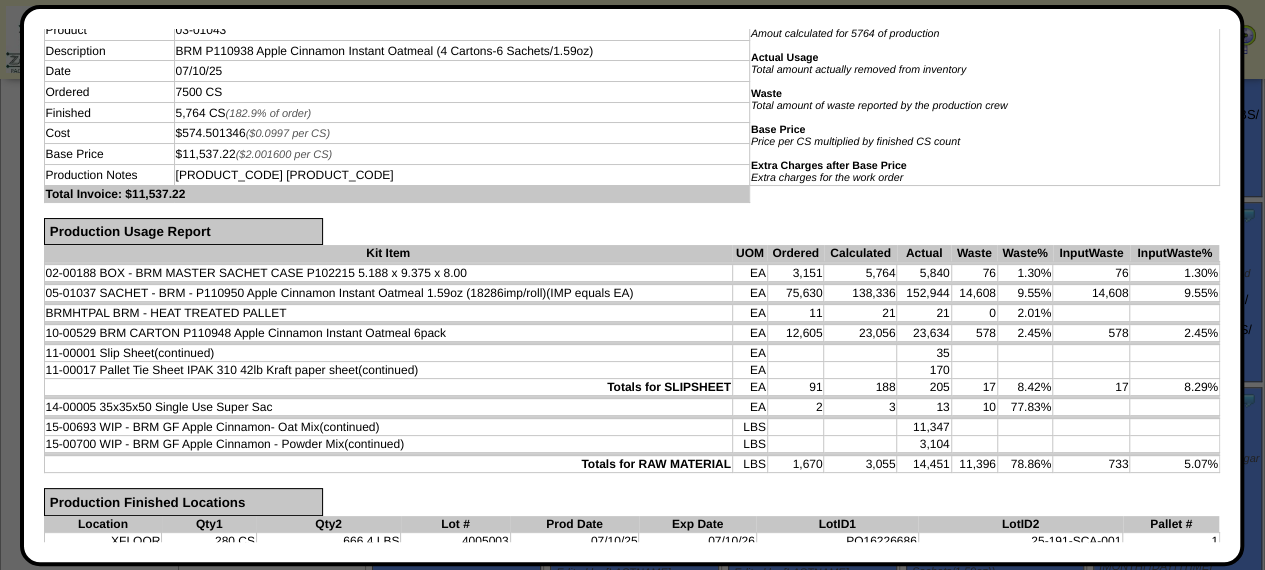 scroll, scrollTop: 0, scrollLeft: 0, axis: both 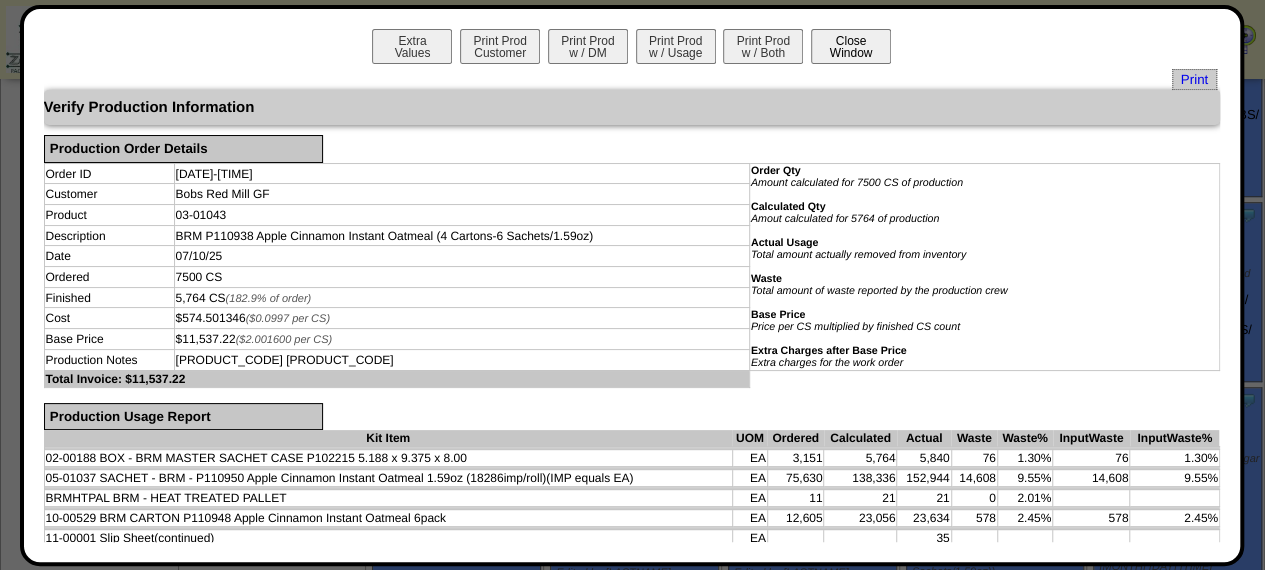 click on "Close Window" at bounding box center [851, 46] 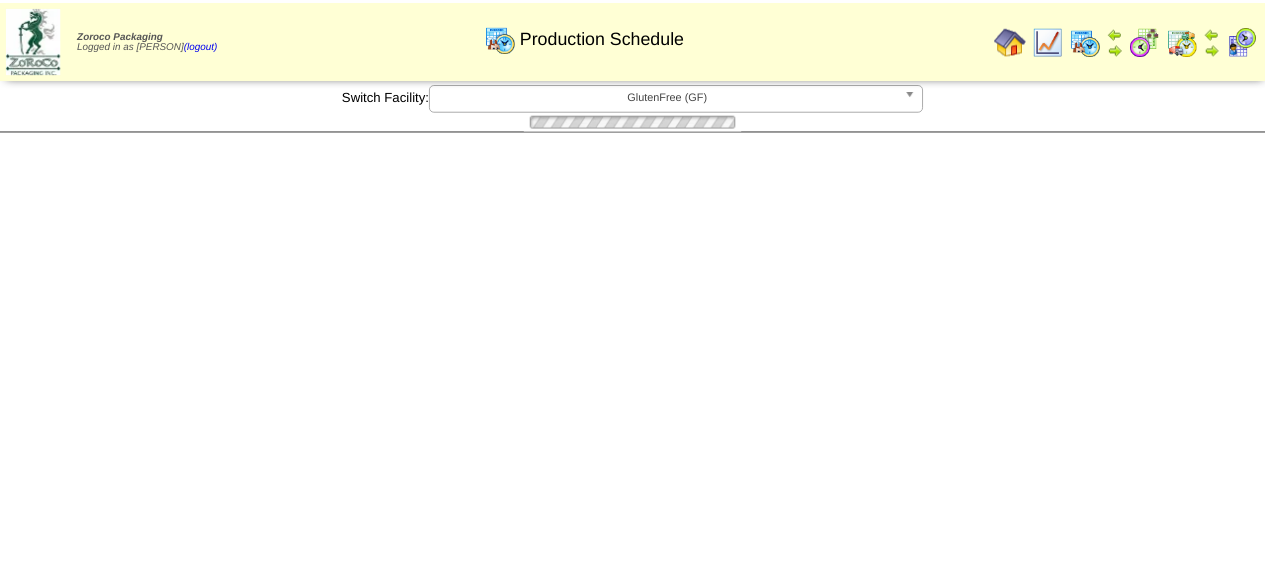 scroll, scrollTop: 0, scrollLeft: 0, axis: both 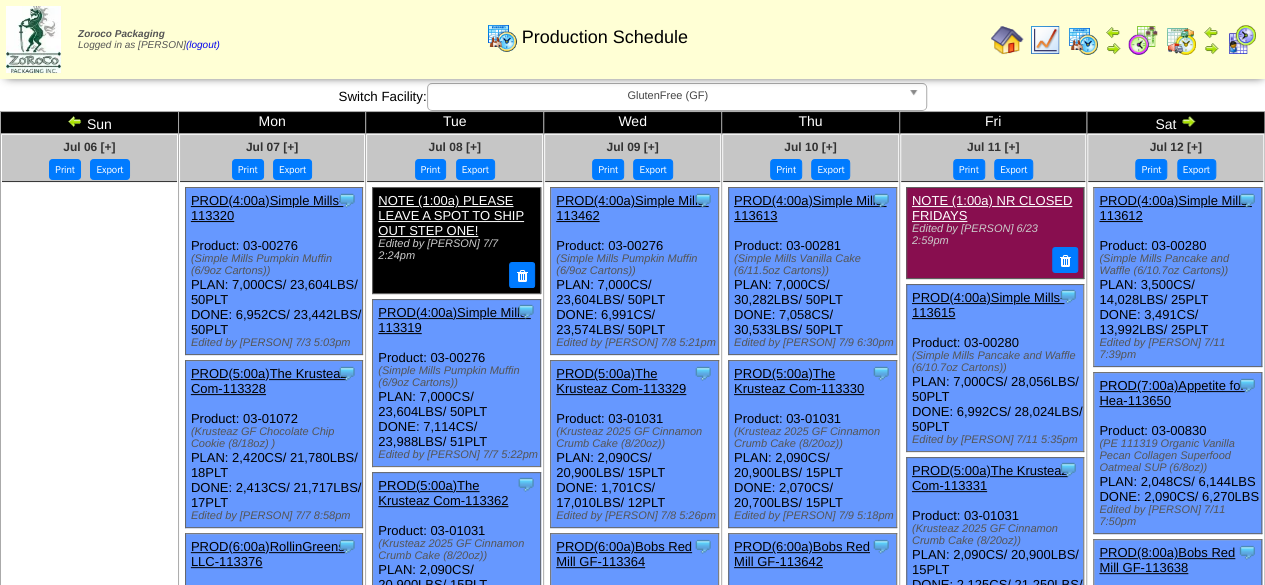 click at bounding box center (1188, 121) 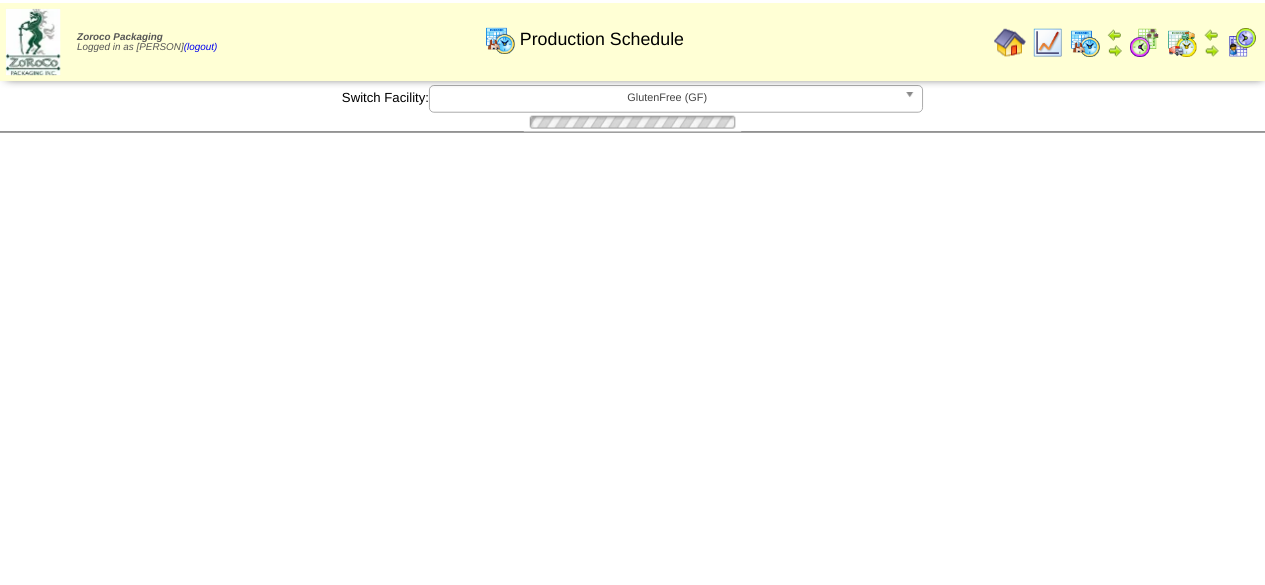 scroll, scrollTop: 0, scrollLeft: 0, axis: both 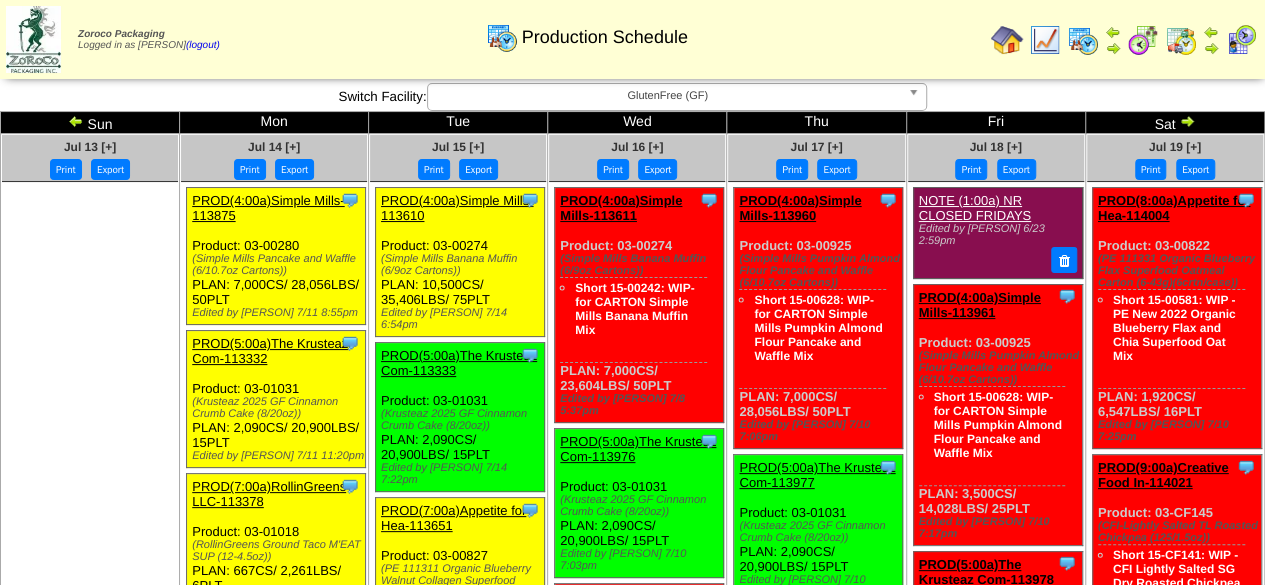 click at bounding box center [76, 121] 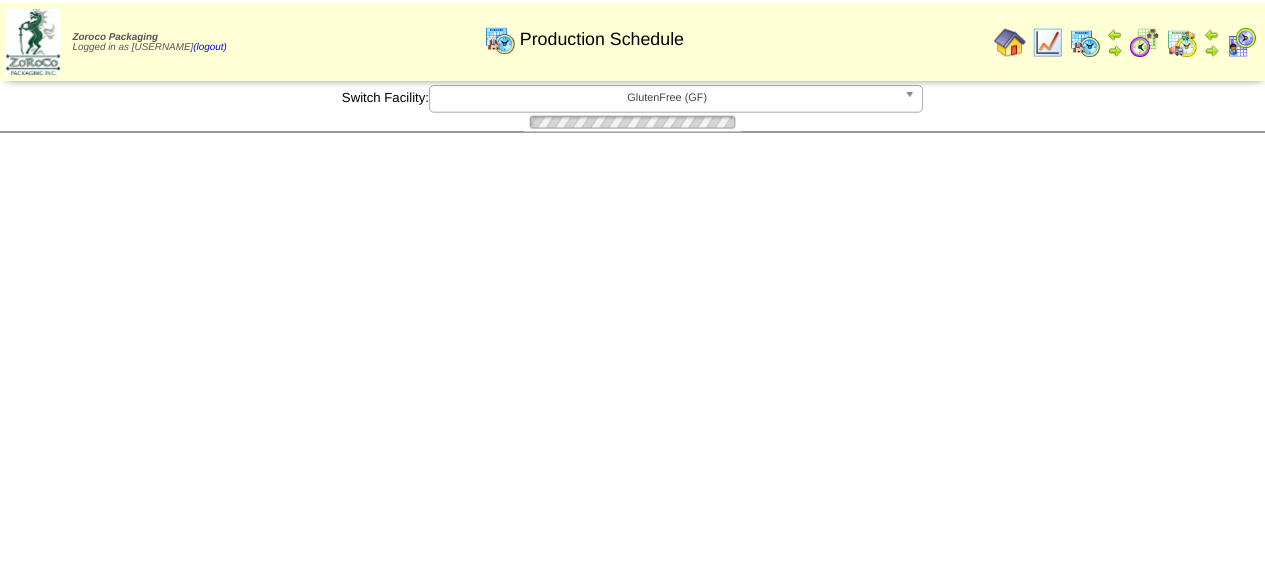 scroll, scrollTop: 0, scrollLeft: 0, axis: both 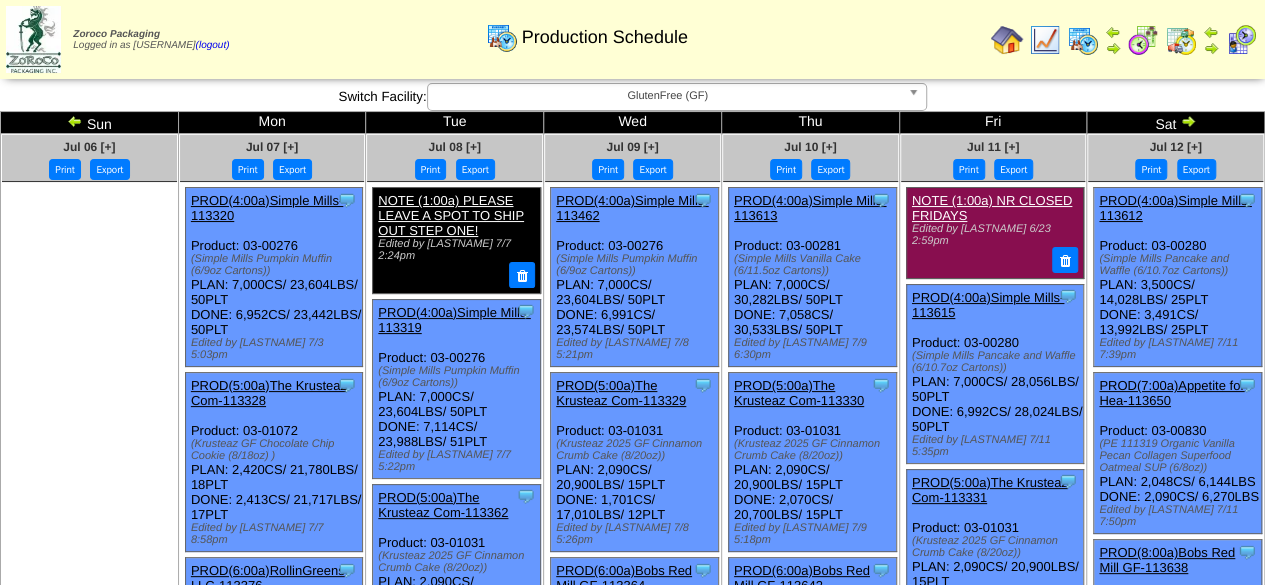 click on "Sat" at bounding box center (1176, 123) 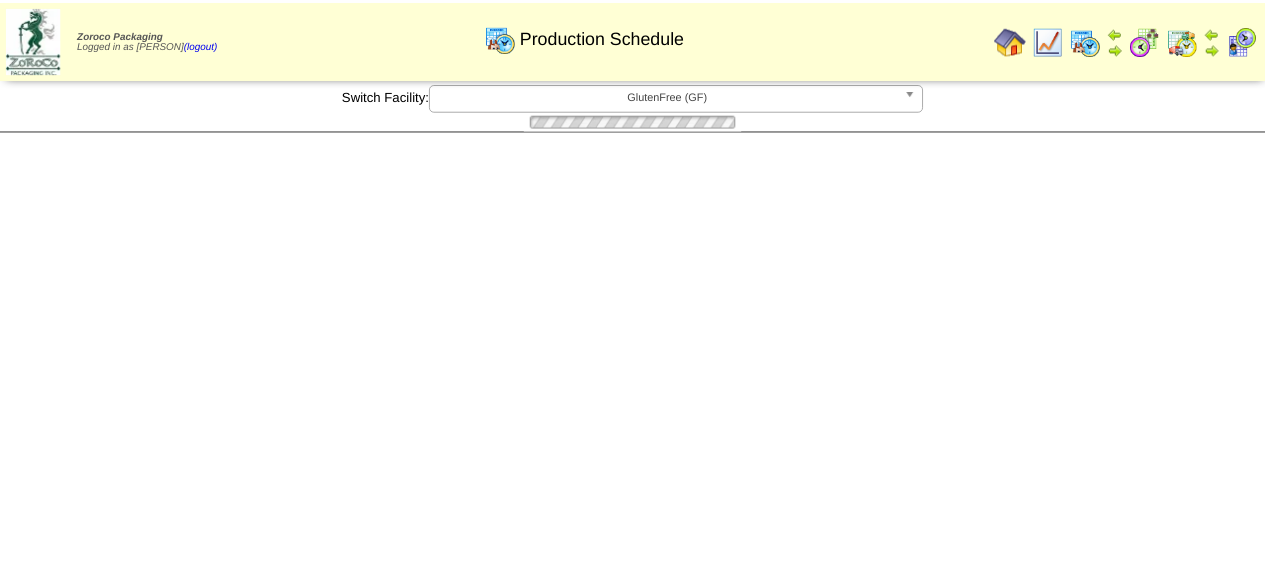 scroll, scrollTop: 0, scrollLeft: 0, axis: both 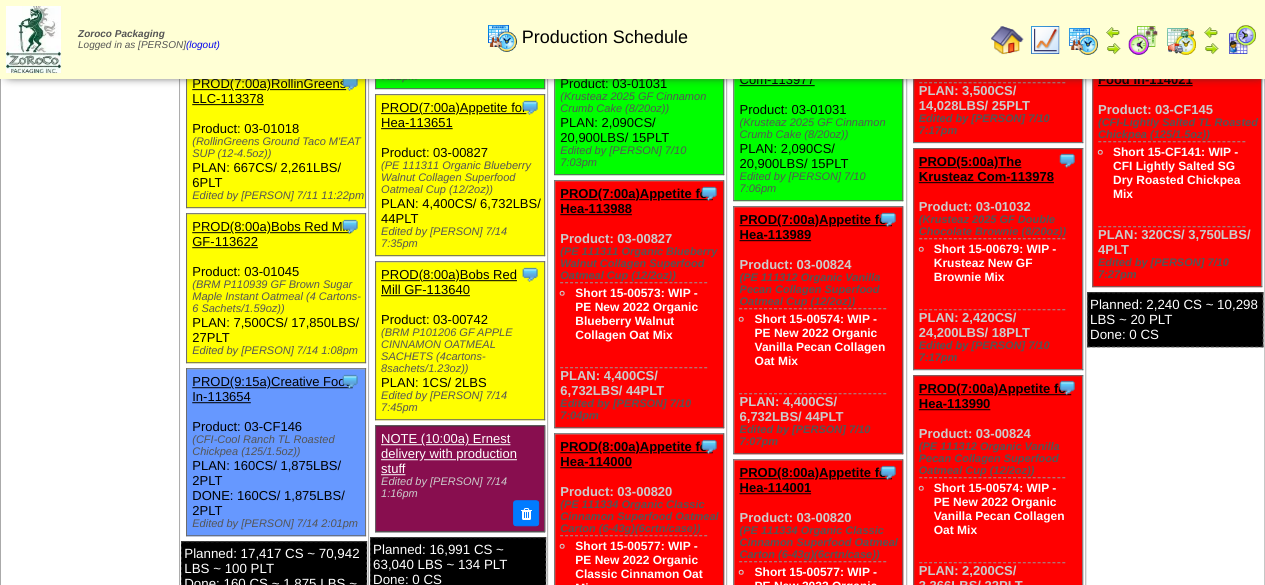 click on "PROD(8:00a)Bobs Red Mill GF-113640" at bounding box center [449, 282] 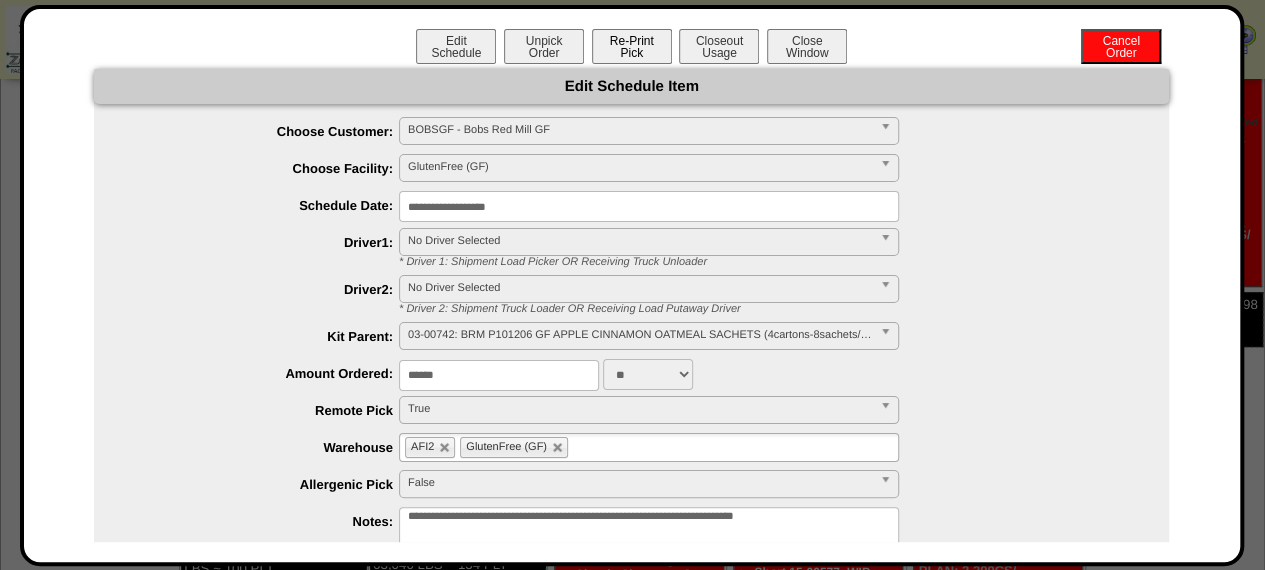 click on "Re-Print Pick" at bounding box center (632, 46) 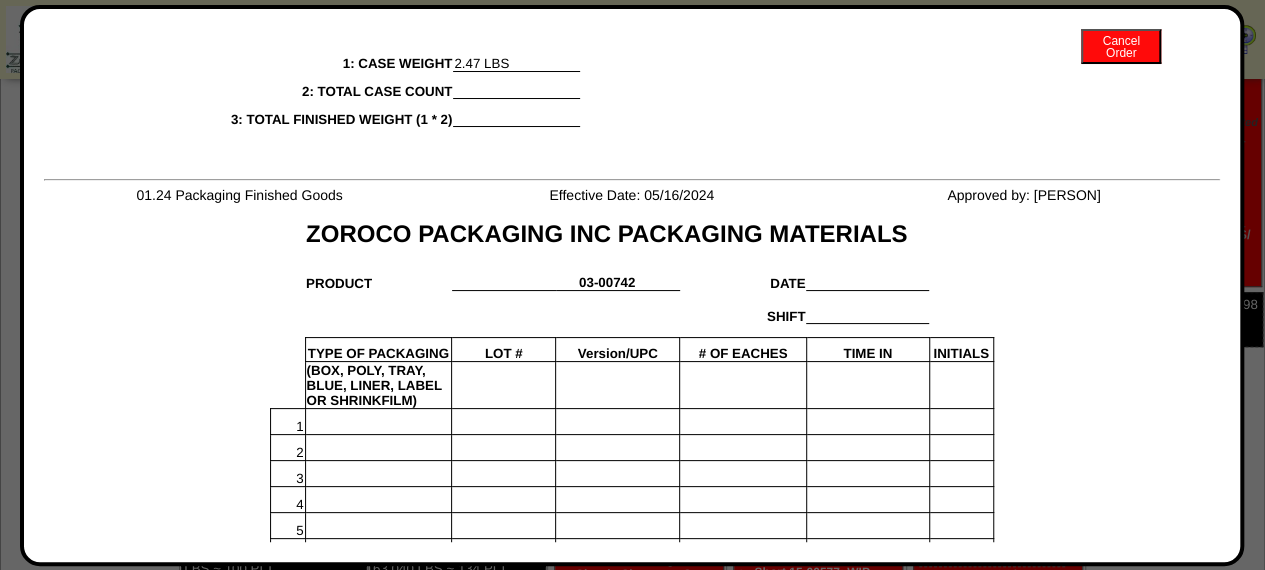 scroll, scrollTop: 1248, scrollLeft: 0, axis: vertical 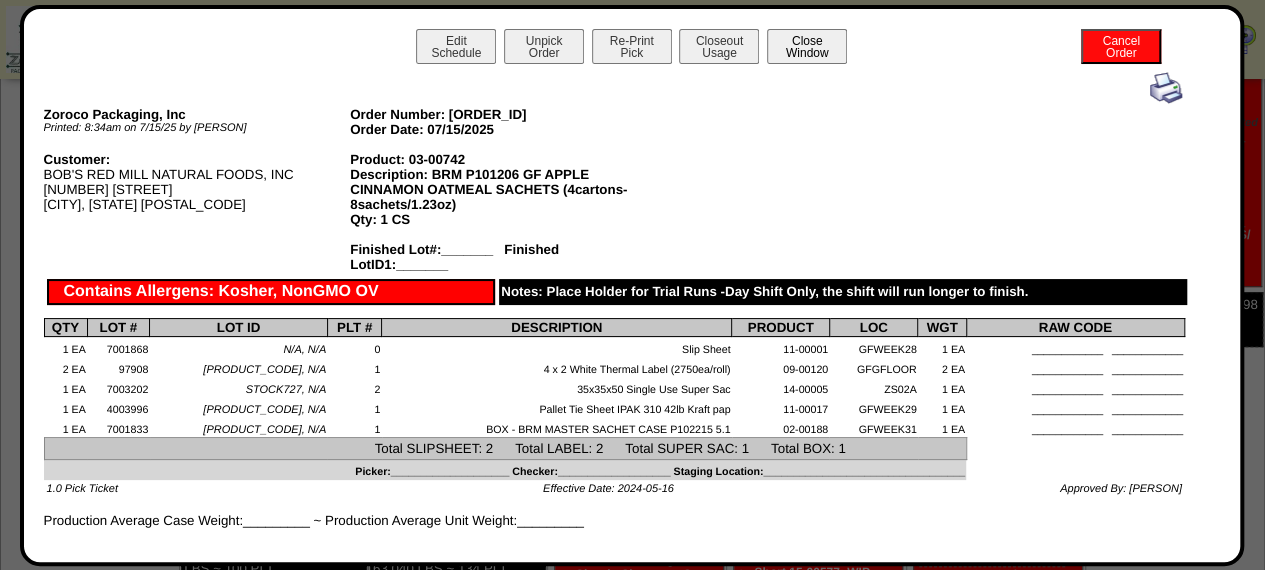 click on "Close Window" at bounding box center [807, 46] 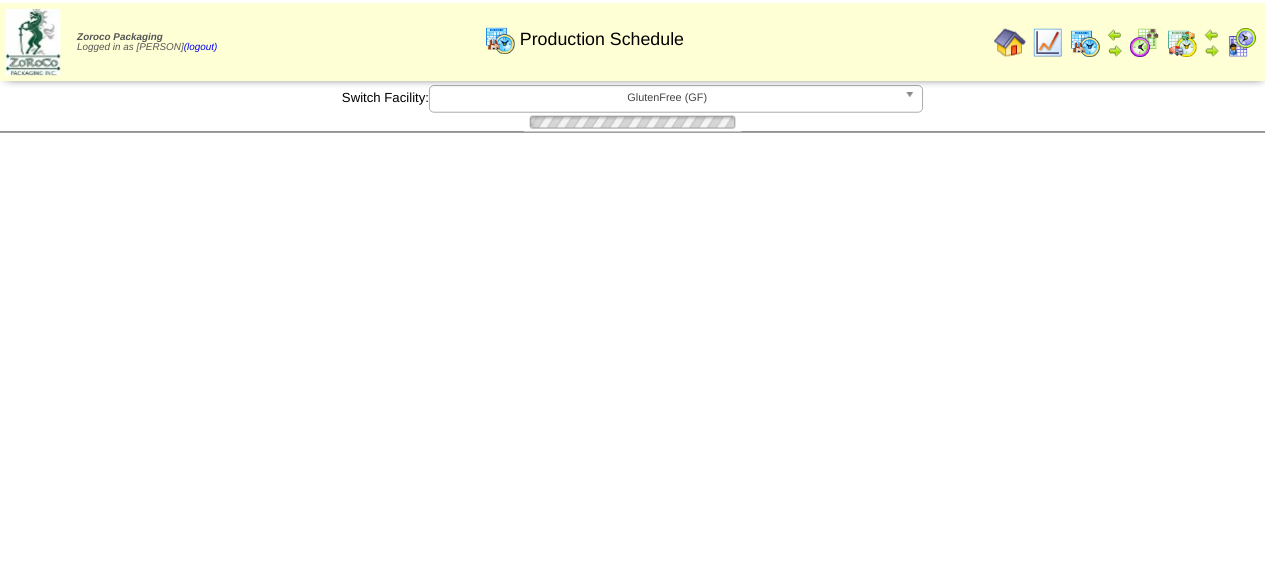 scroll, scrollTop: 0, scrollLeft: 0, axis: both 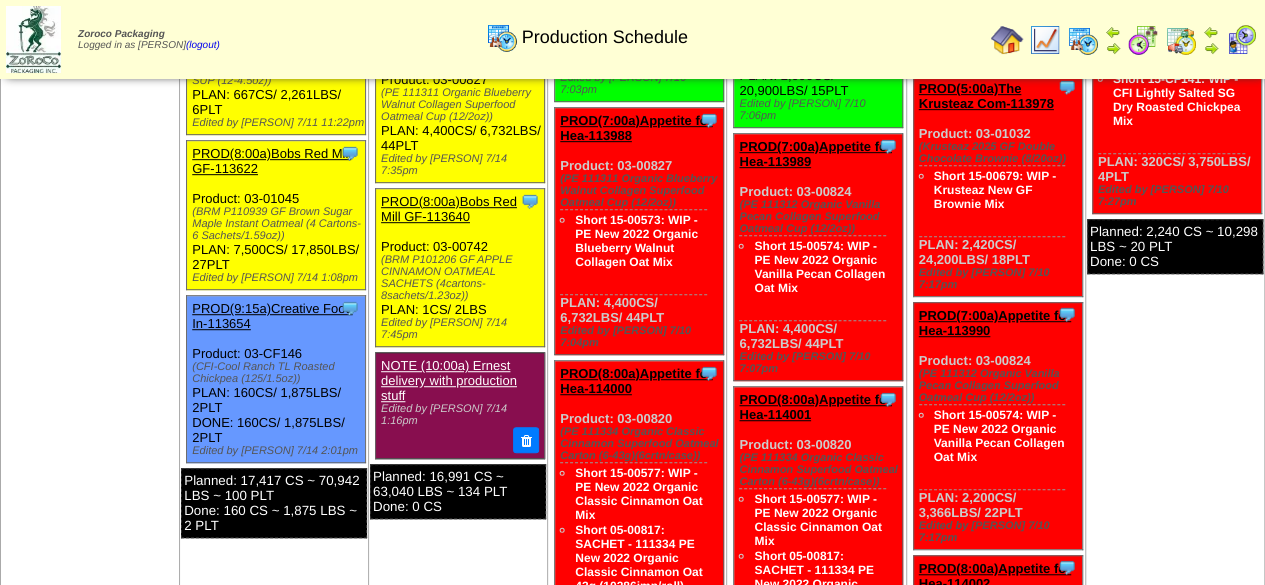 click on "PROD(8:00a)Bobs Red Mill GF-113640" at bounding box center (449, 209) 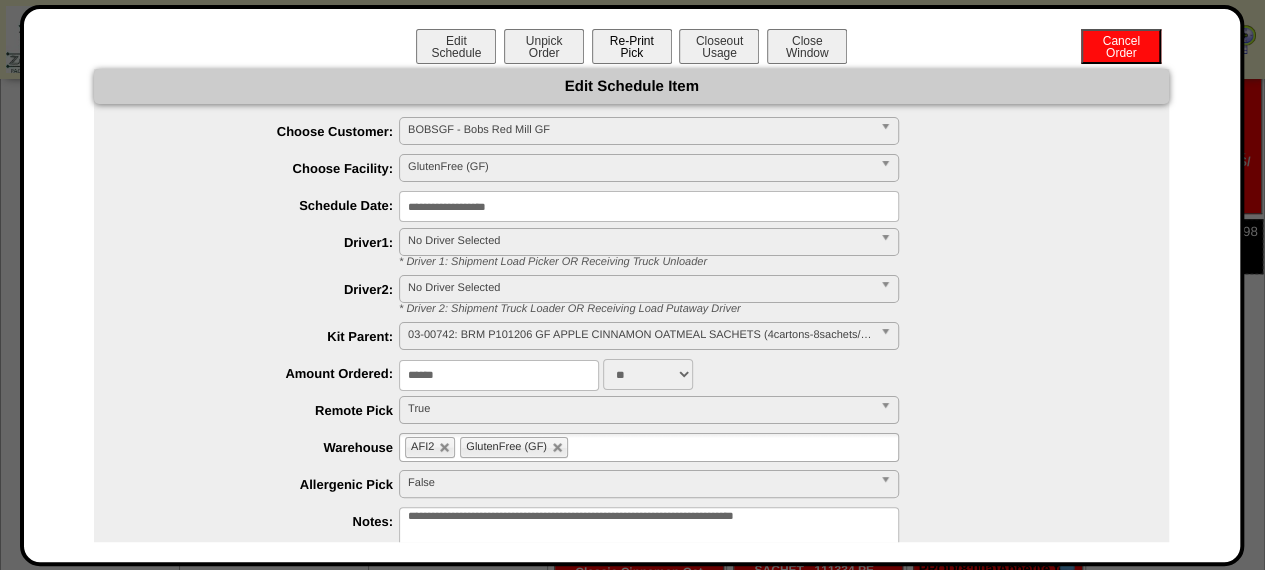 click on "Re-Print Pick" at bounding box center [632, 46] 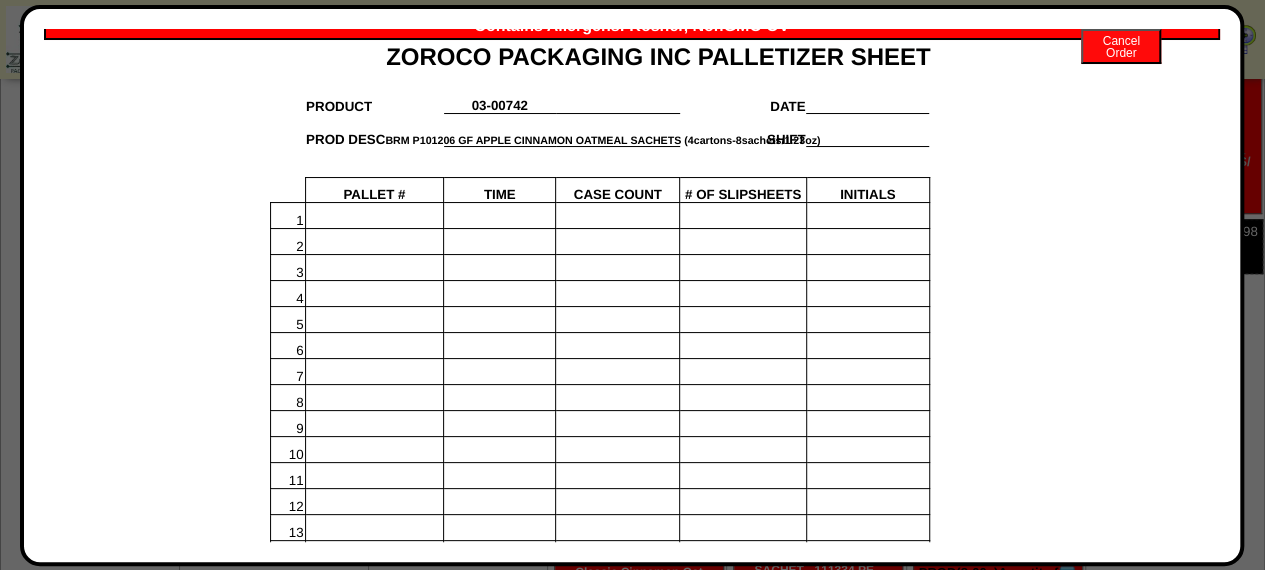 scroll, scrollTop: 2286, scrollLeft: 0, axis: vertical 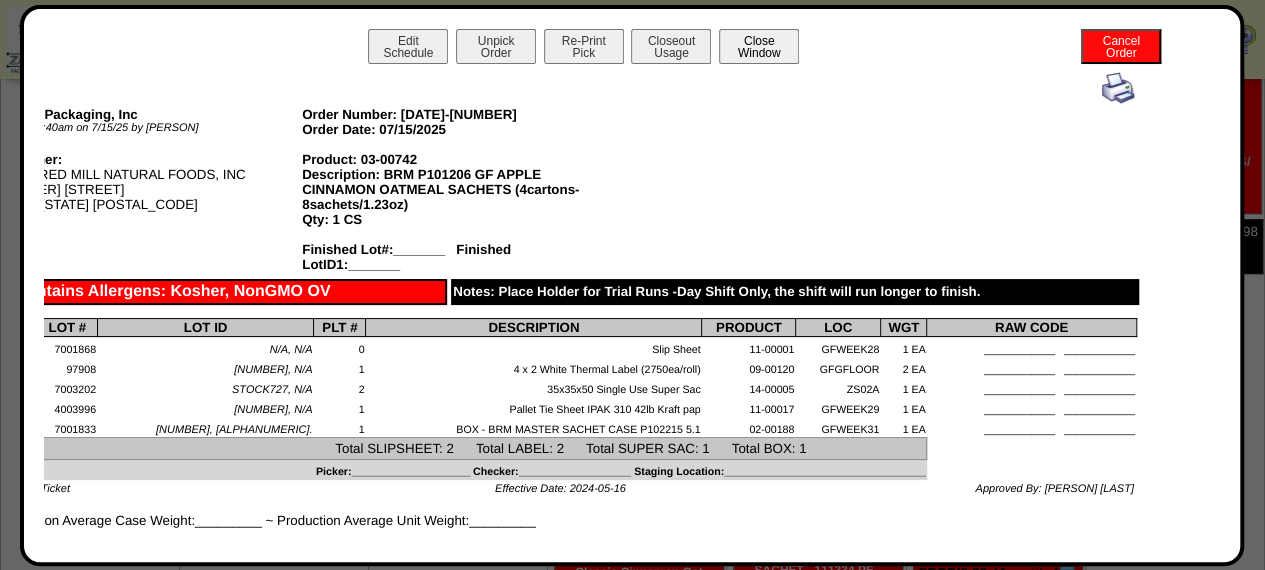 click on "Close Window" at bounding box center (759, 46) 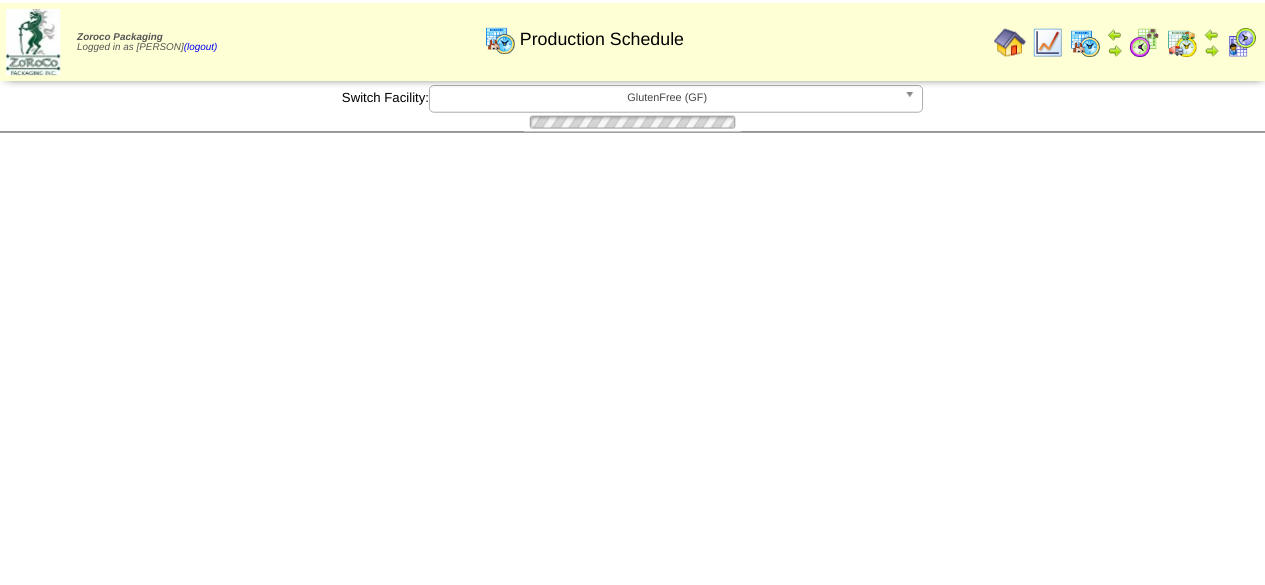 scroll, scrollTop: 0, scrollLeft: 0, axis: both 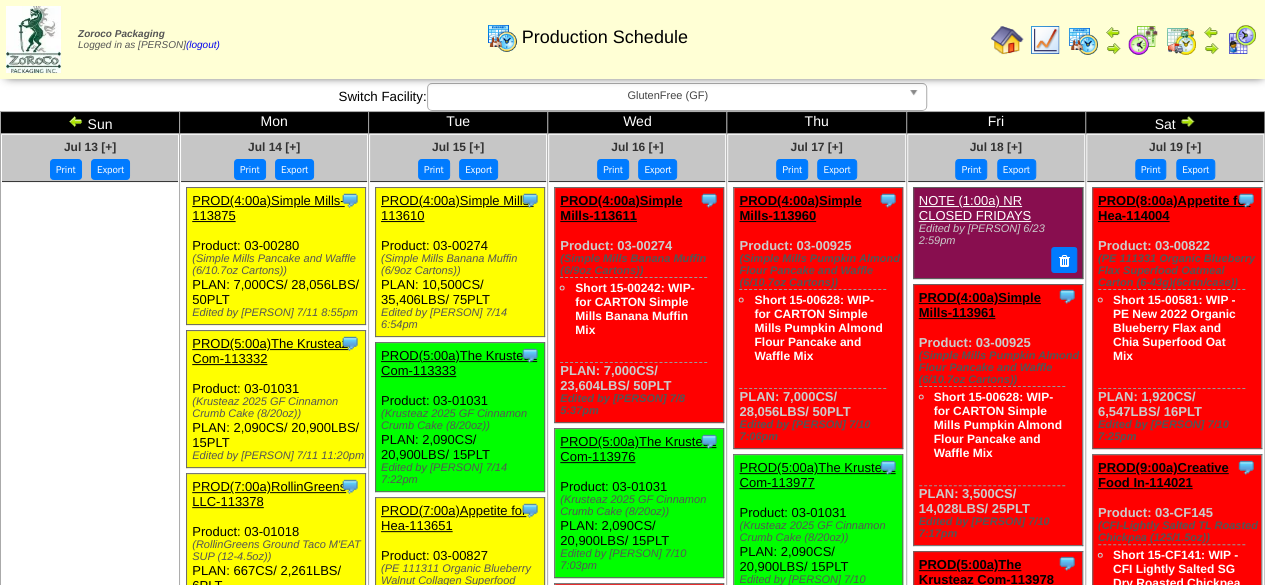 click at bounding box center [76, 121] 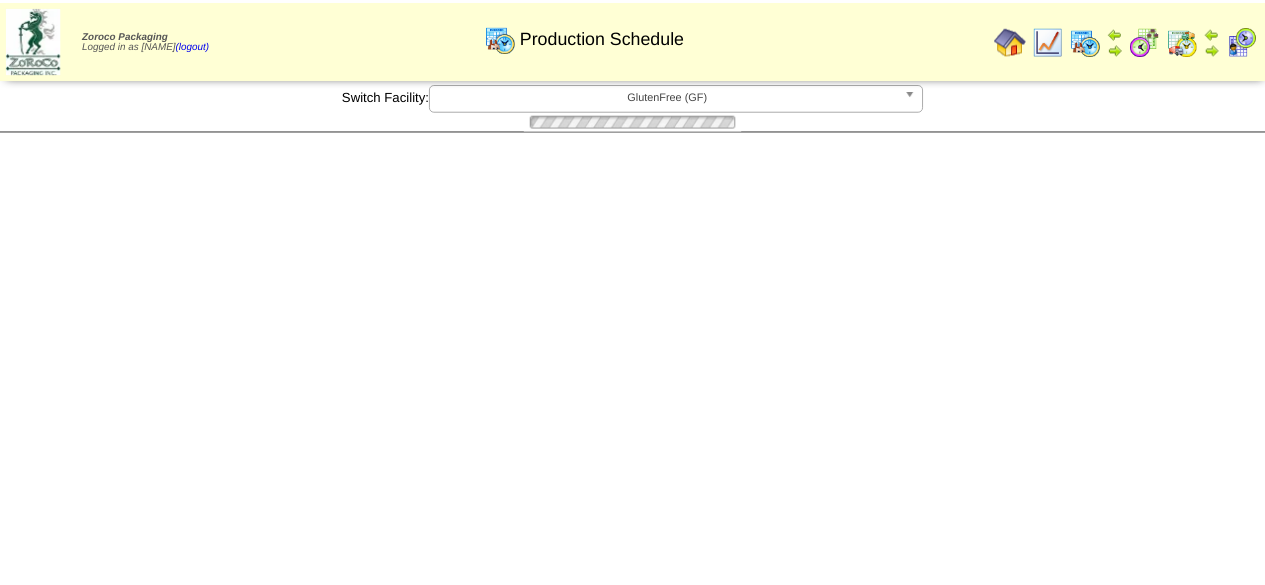 scroll, scrollTop: 0, scrollLeft: 0, axis: both 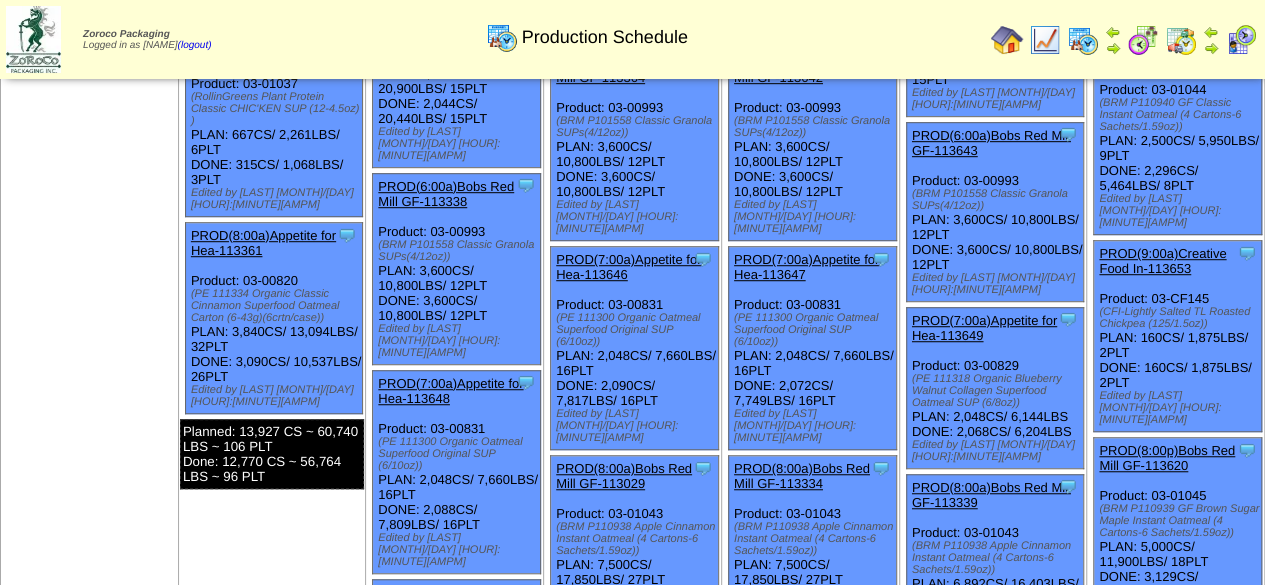 click on "PROD(8:00a)Bobs Red Mill GF-113334" at bounding box center (802, 476) 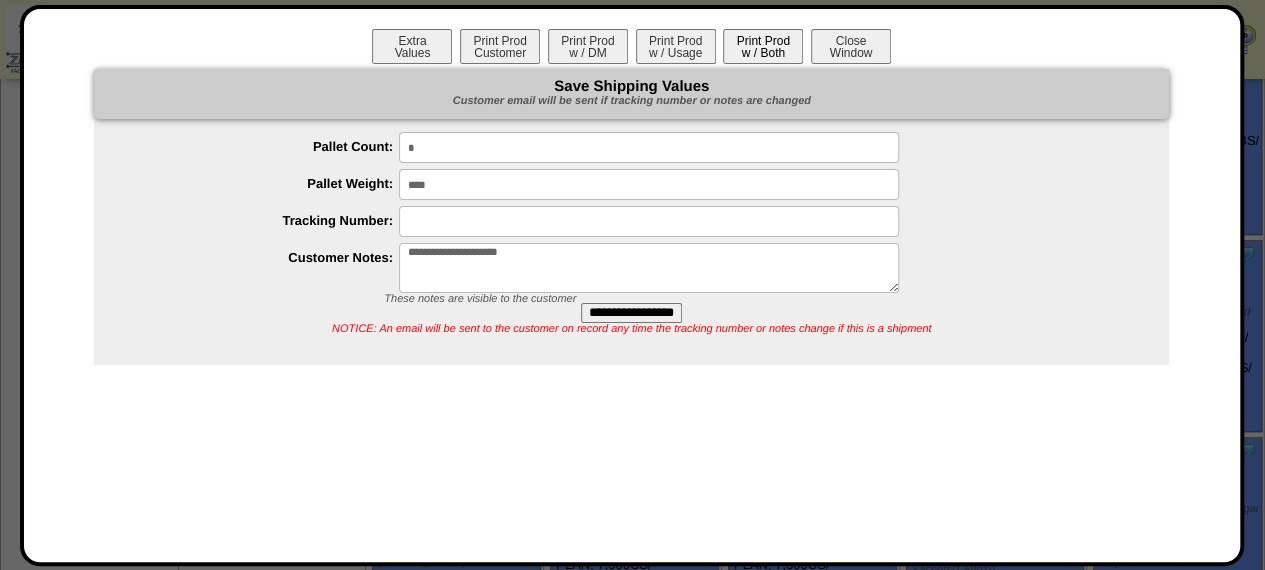 click on "Print Prod w / Both" at bounding box center (763, 46) 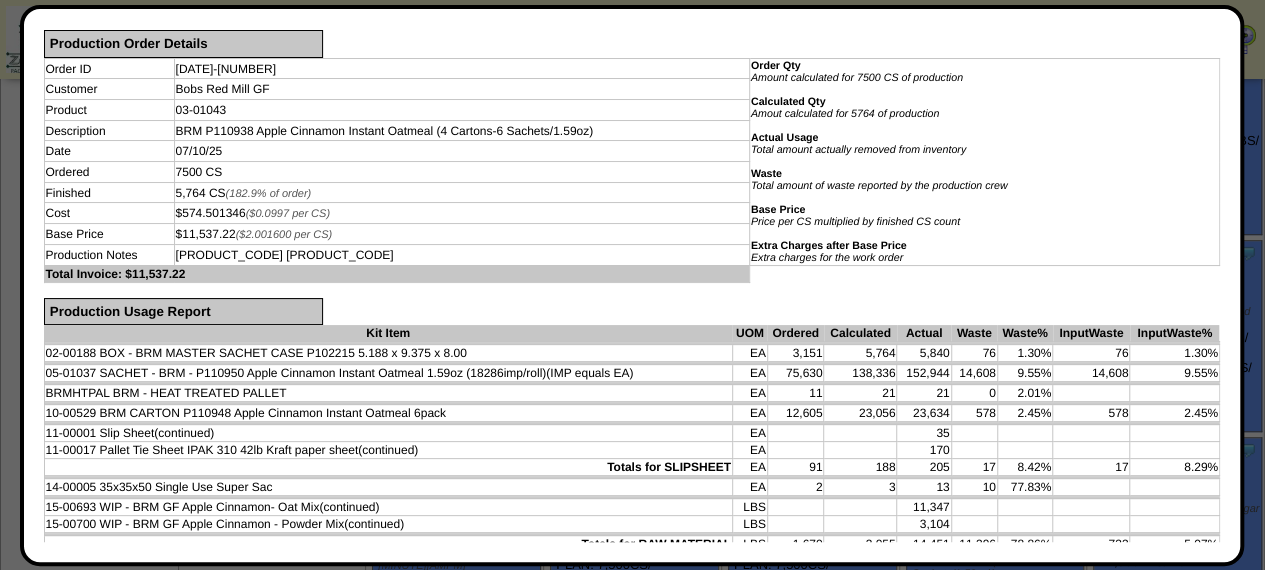 scroll, scrollTop: 0, scrollLeft: 0, axis: both 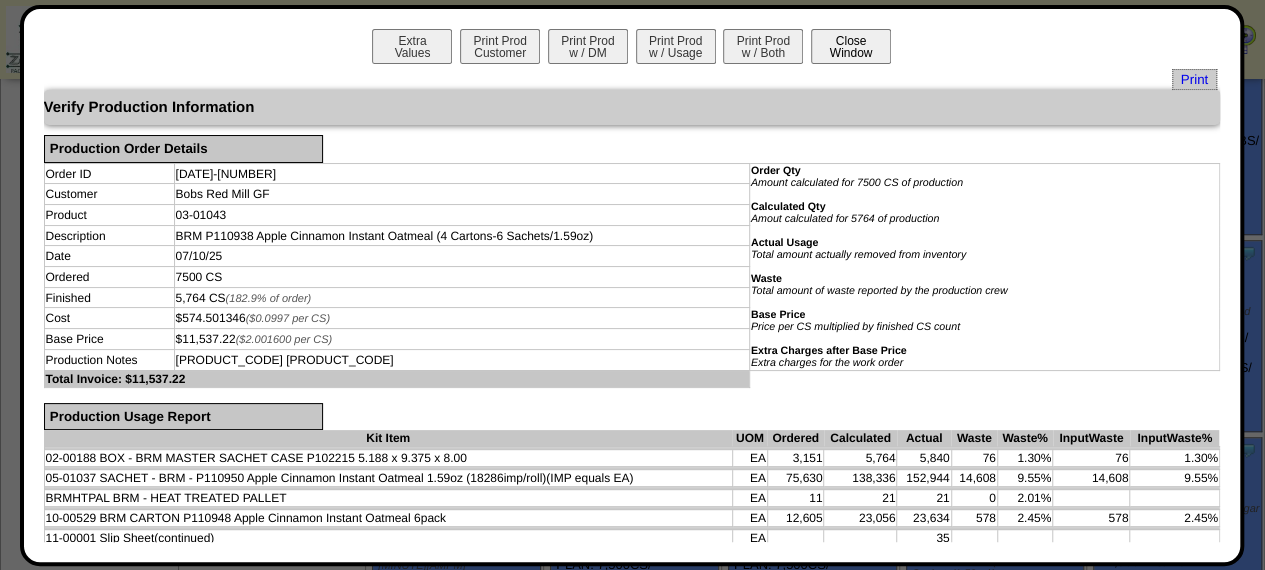 click on "Close Window" at bounding box center (851, 46) 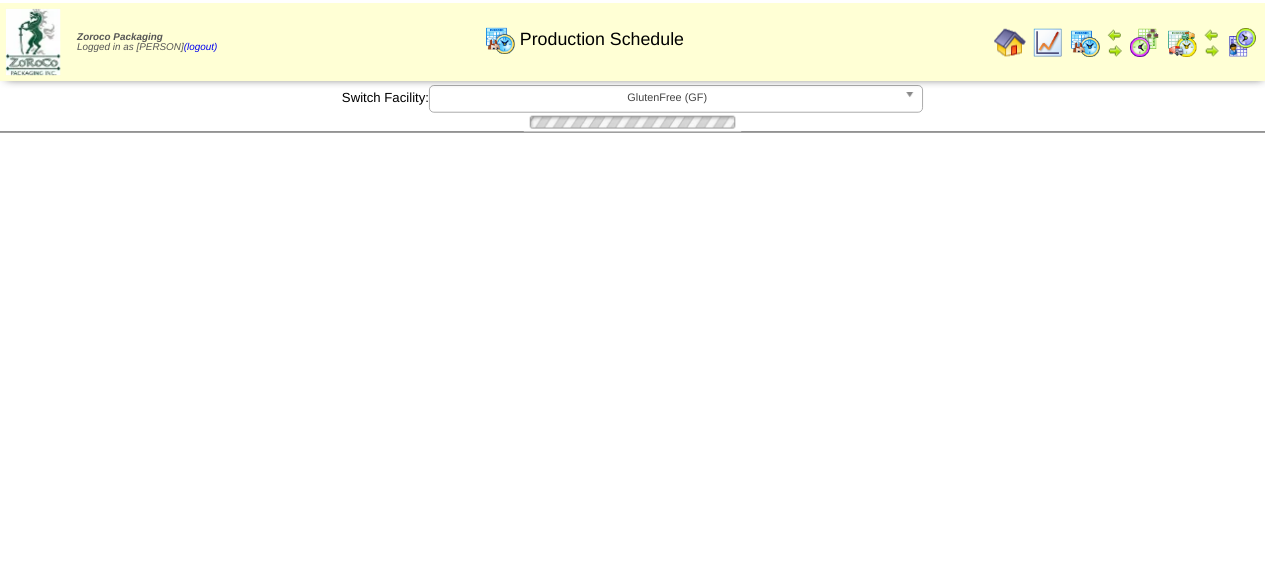 scroll, scrollTop: 0, scrollLeft: 0, axis: both 